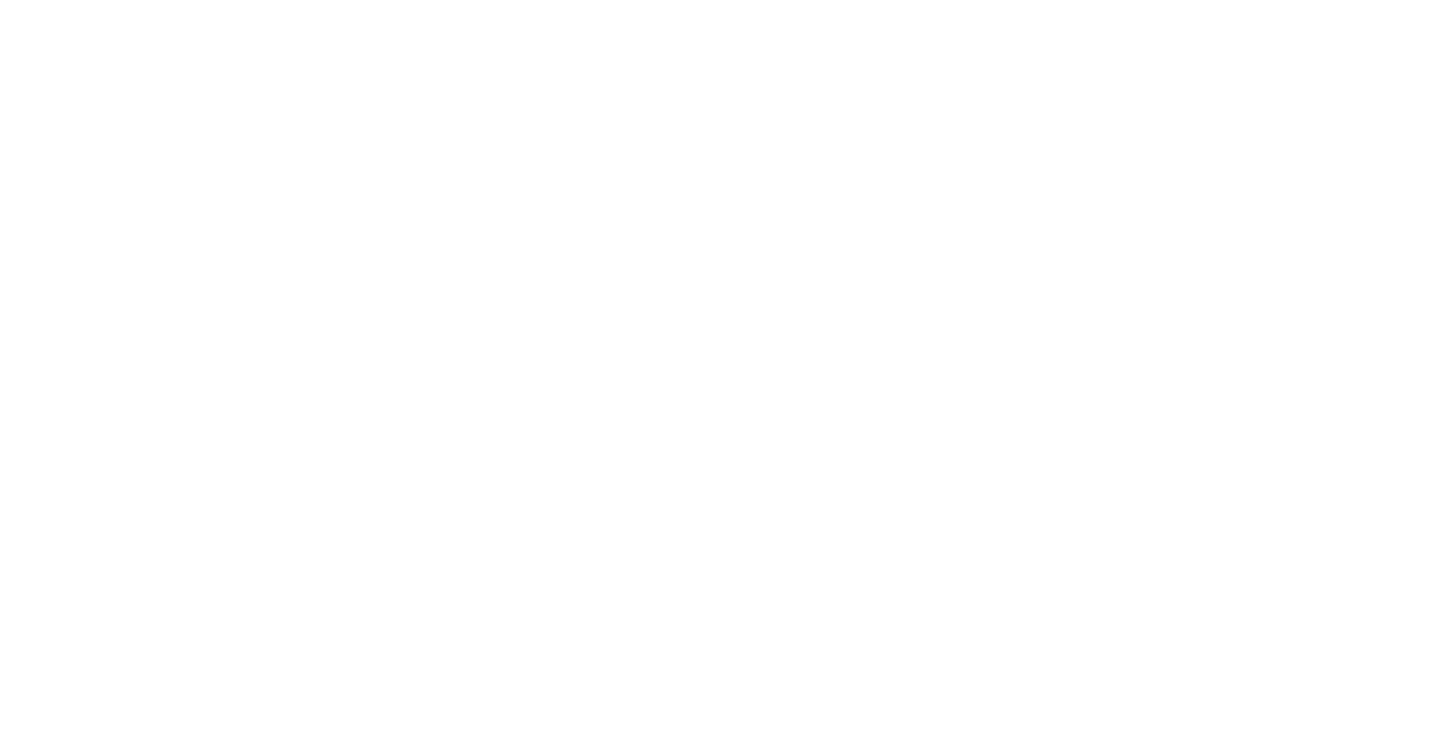 scroll, scrollTop: 0, scrollLeft: 0, axis: both 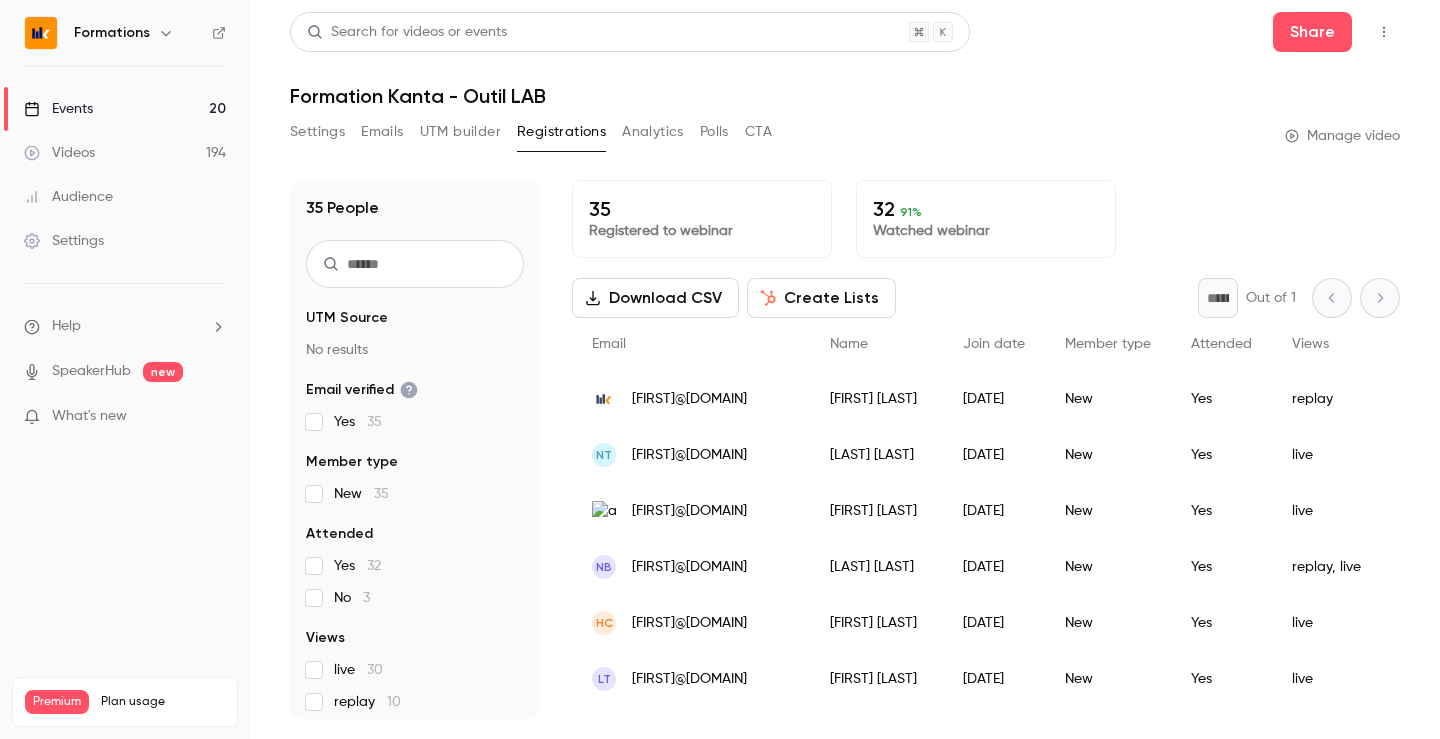 click on "Events 20" at bounding box center [125, 109] 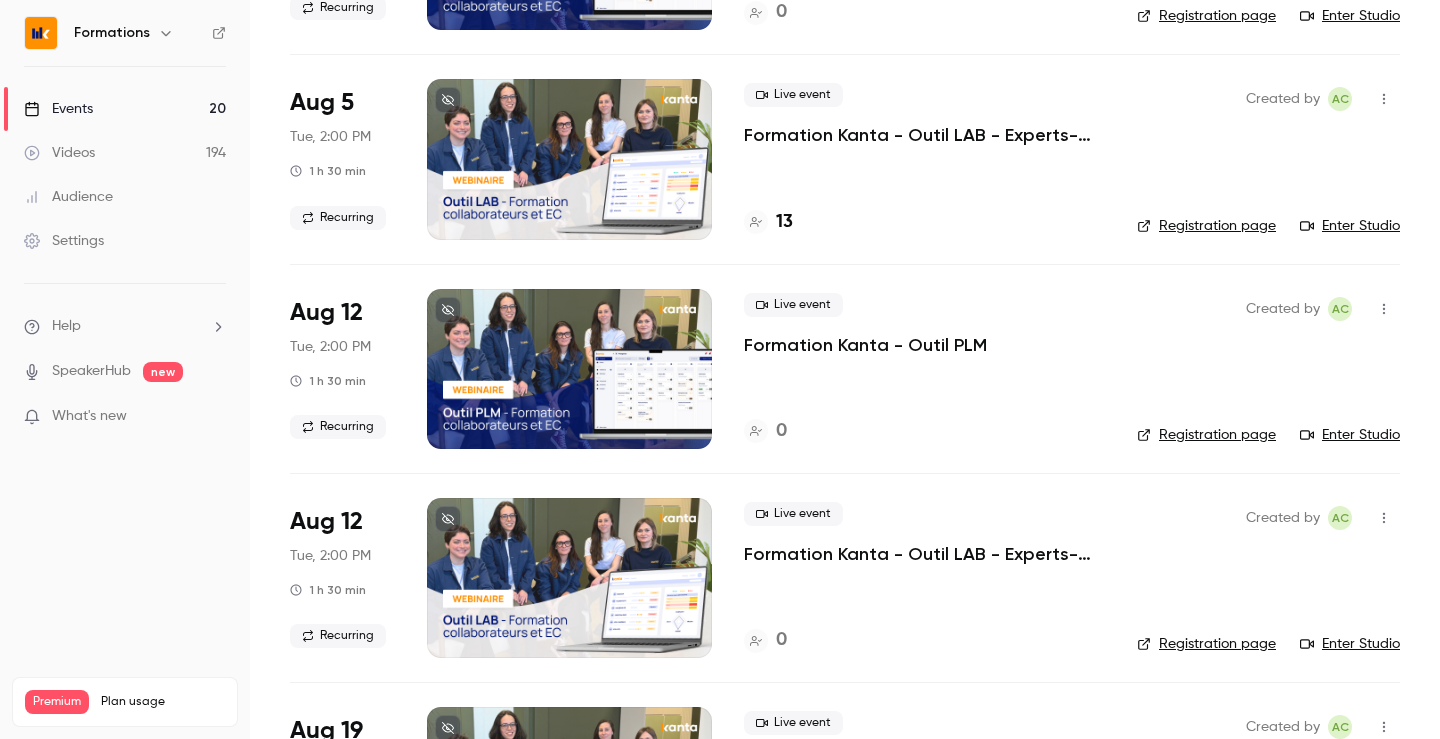 scroll, scrollTop: 328, scrollLeft: 0, axis: vertical 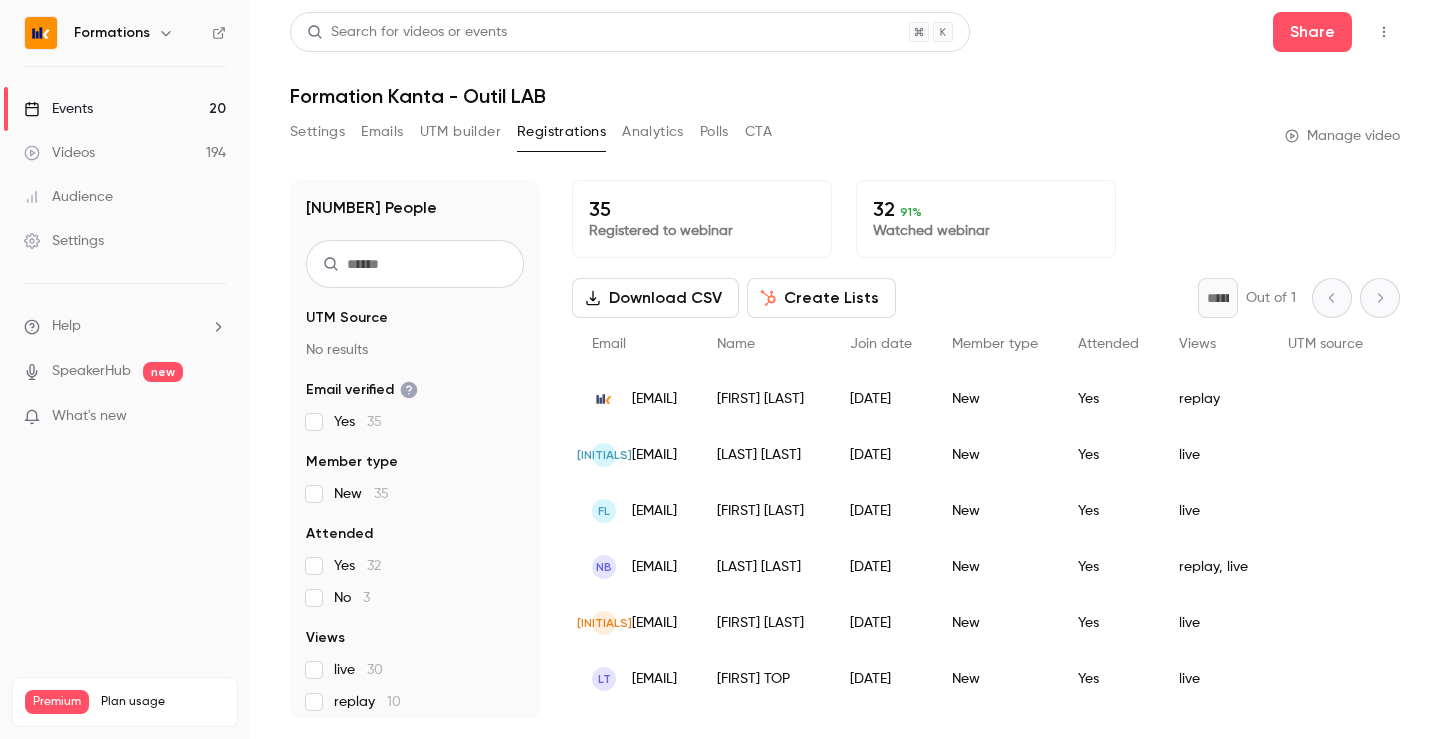 click on "Formations" at bounding box center [112, 33] 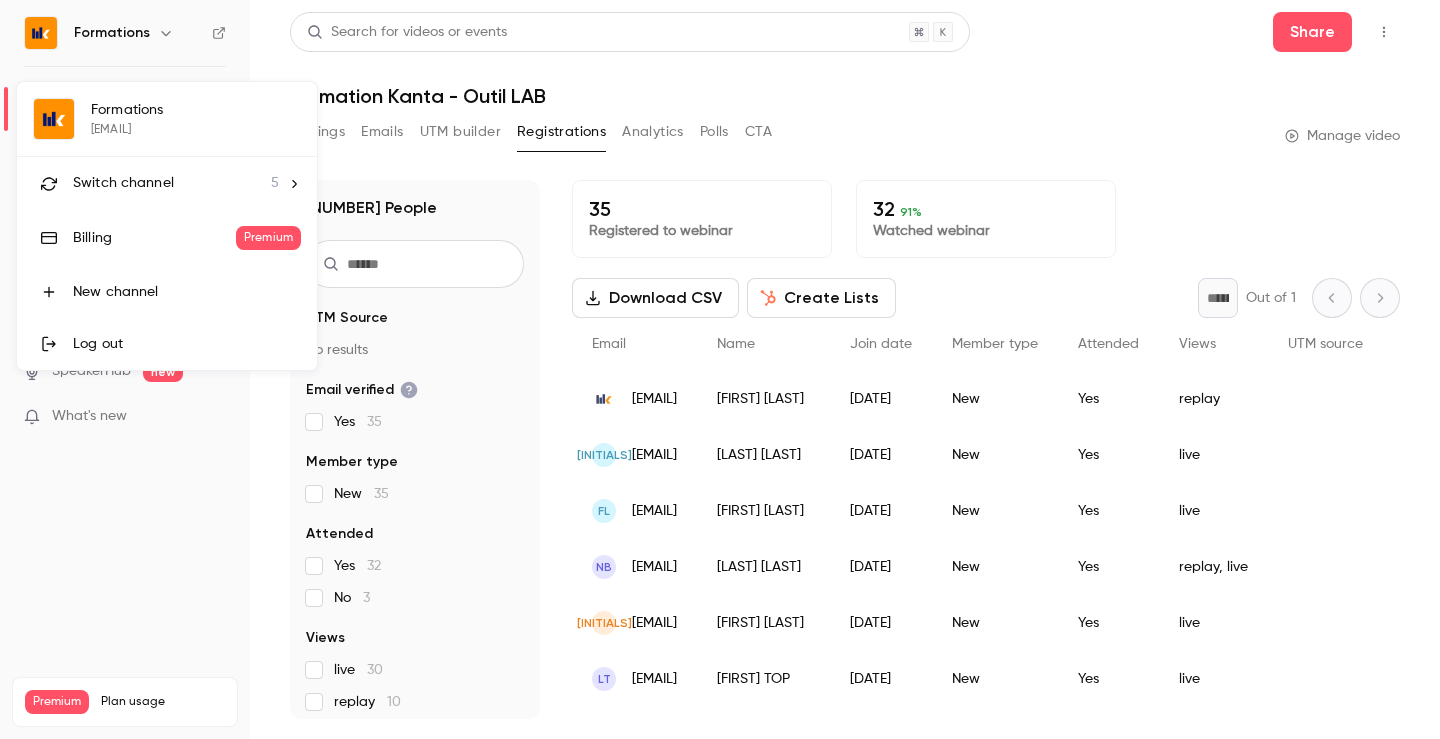 click on "Switch channel" at bounding box center [123, 183] 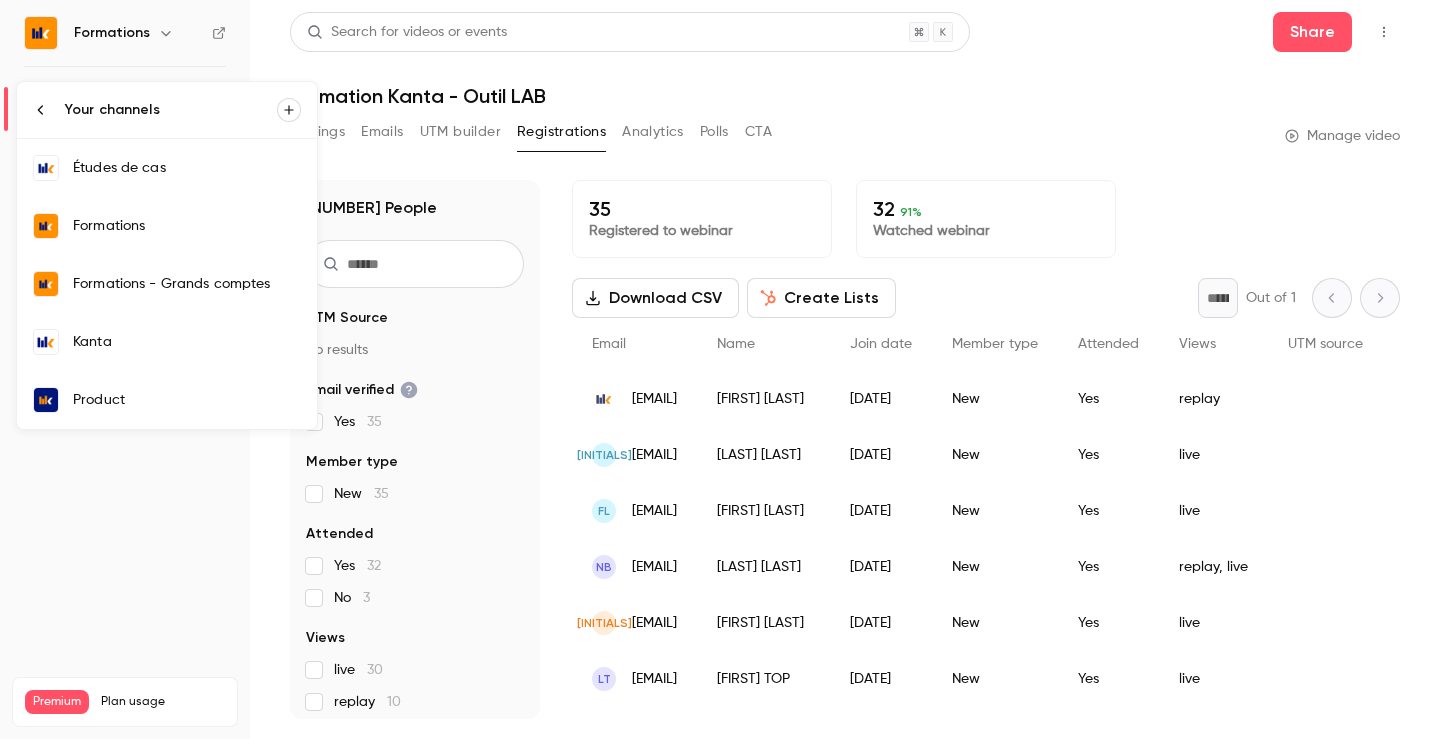click on "Kanta" at bounding box center (187, 342) 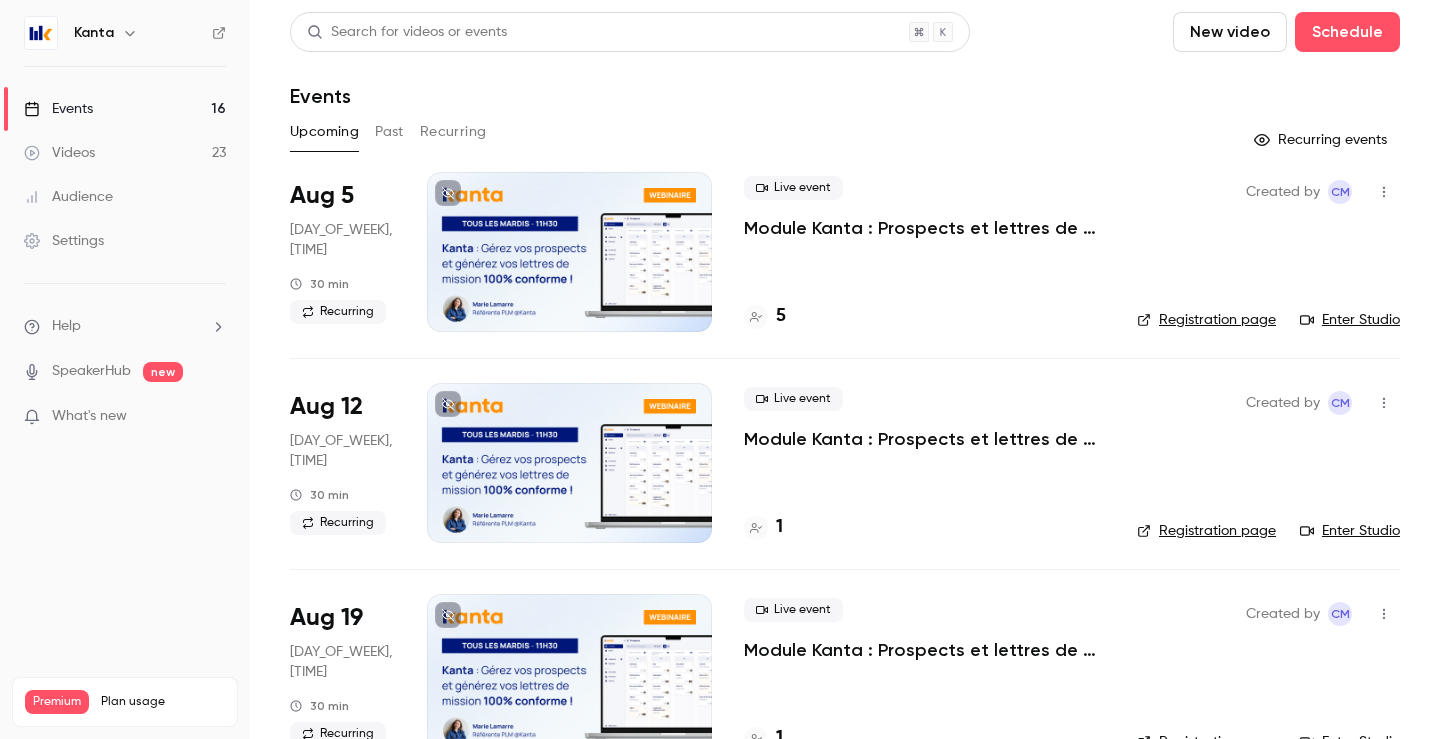 click on "5" at bounding box center (781, 316) 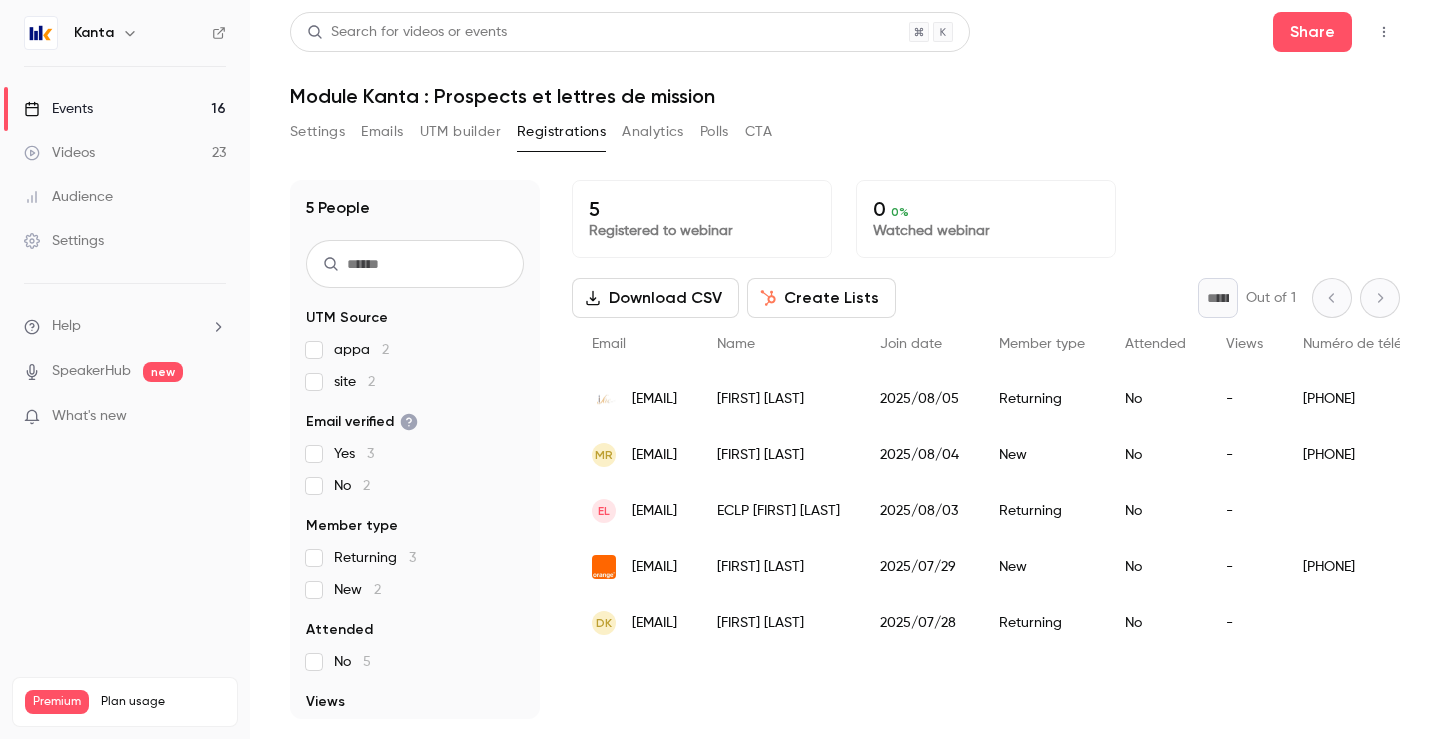 click on "Settings" at bounding box center (317, 132) 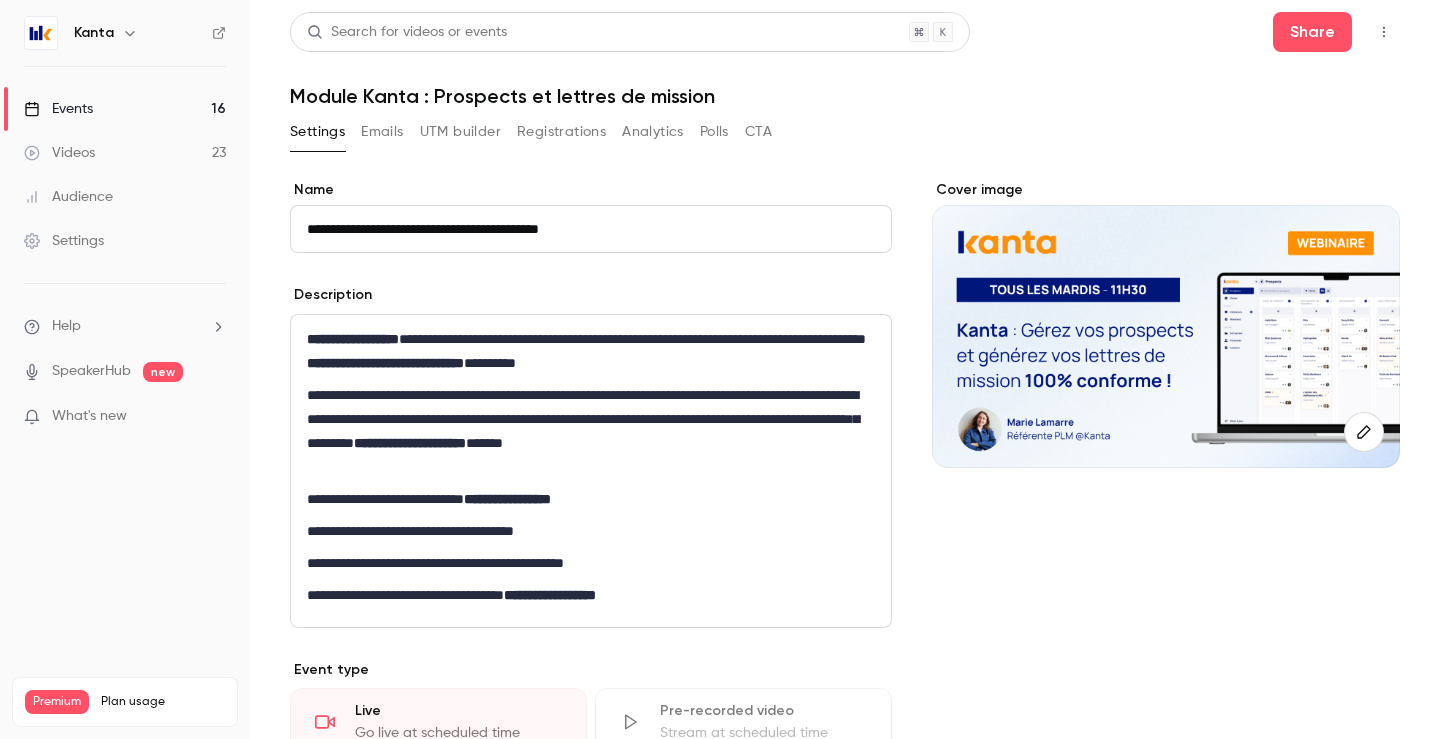 click on "Events 16" at bounding box center (125, 109) 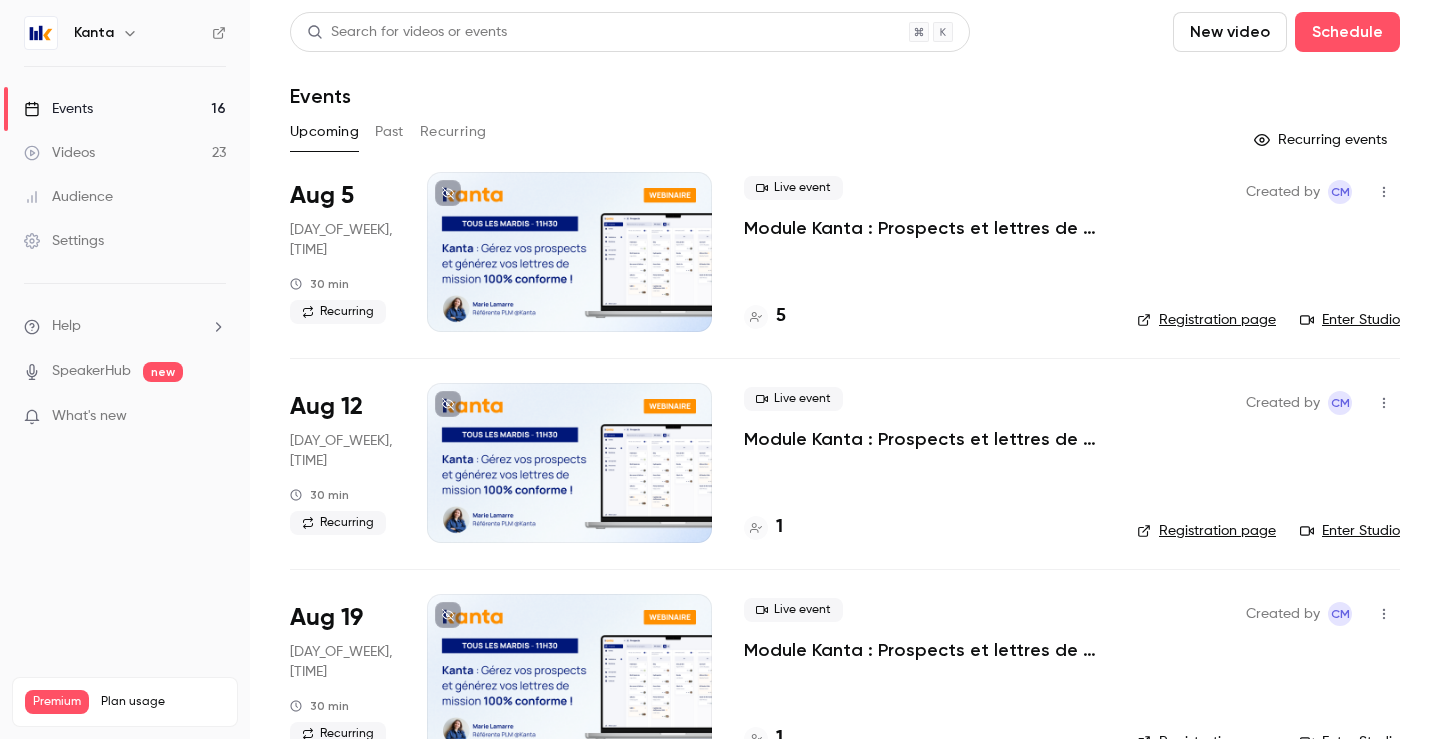 click on "Enter Studio" at bounding box center [1350, 320] 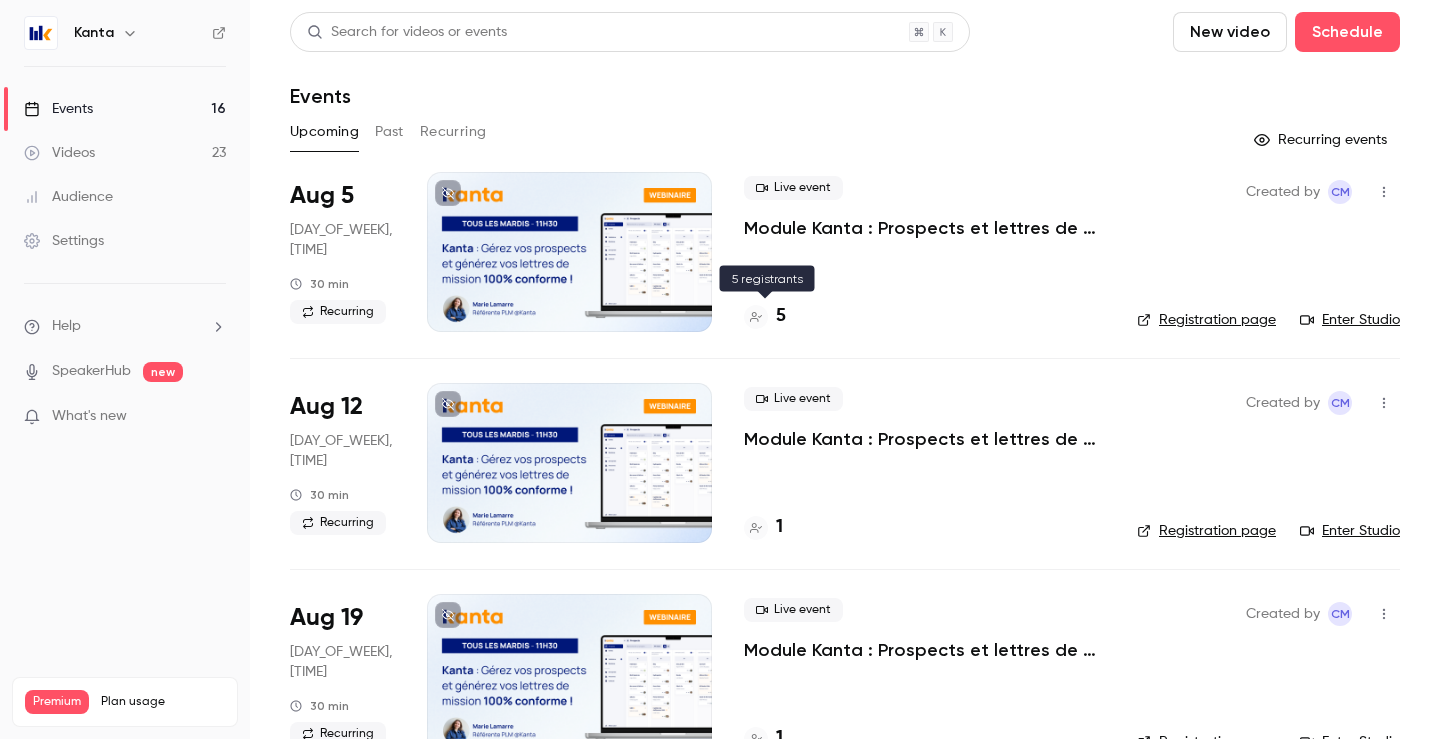 click on "5" at bounding box center [781, 316] 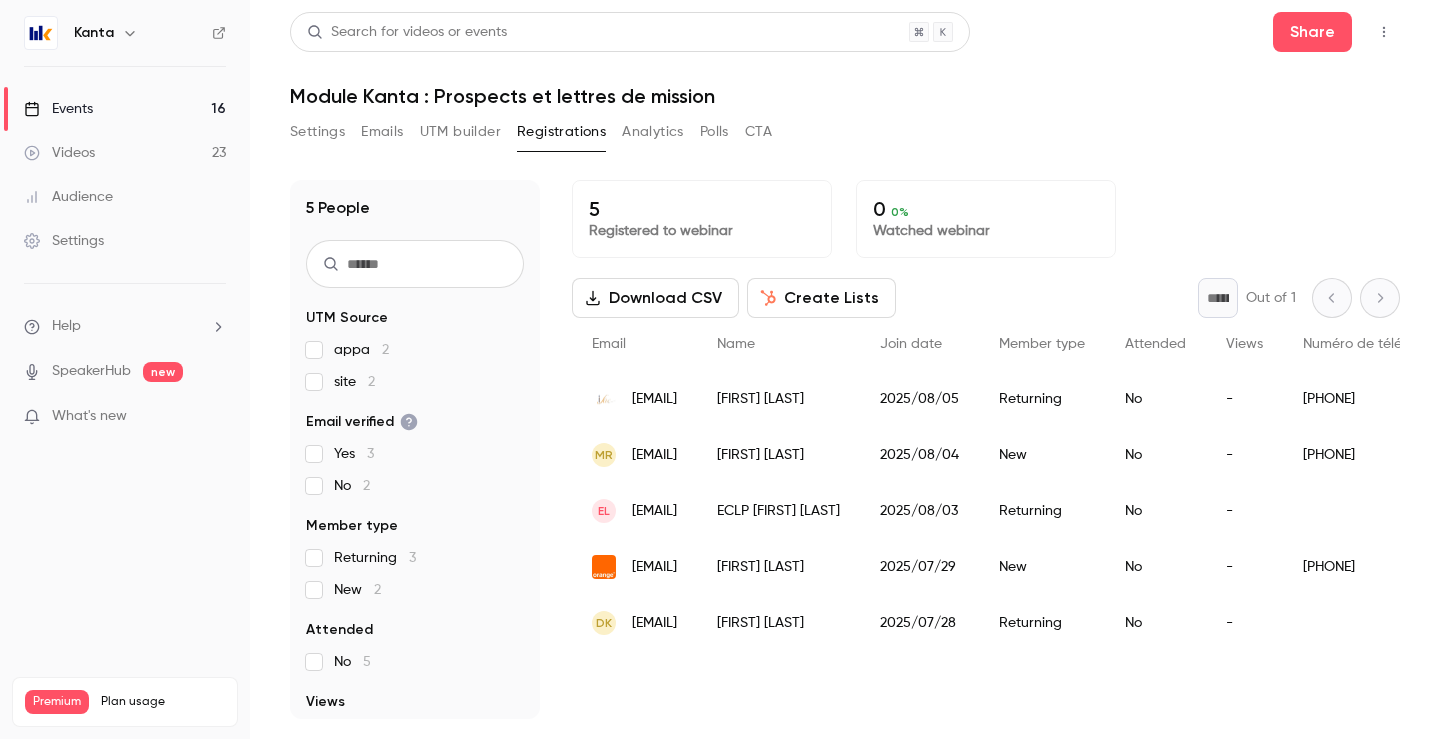 drag, startPoint x: 824, startPoint y: 399, endPoint x: 634, endPoint y: 396, distance: 190.02368 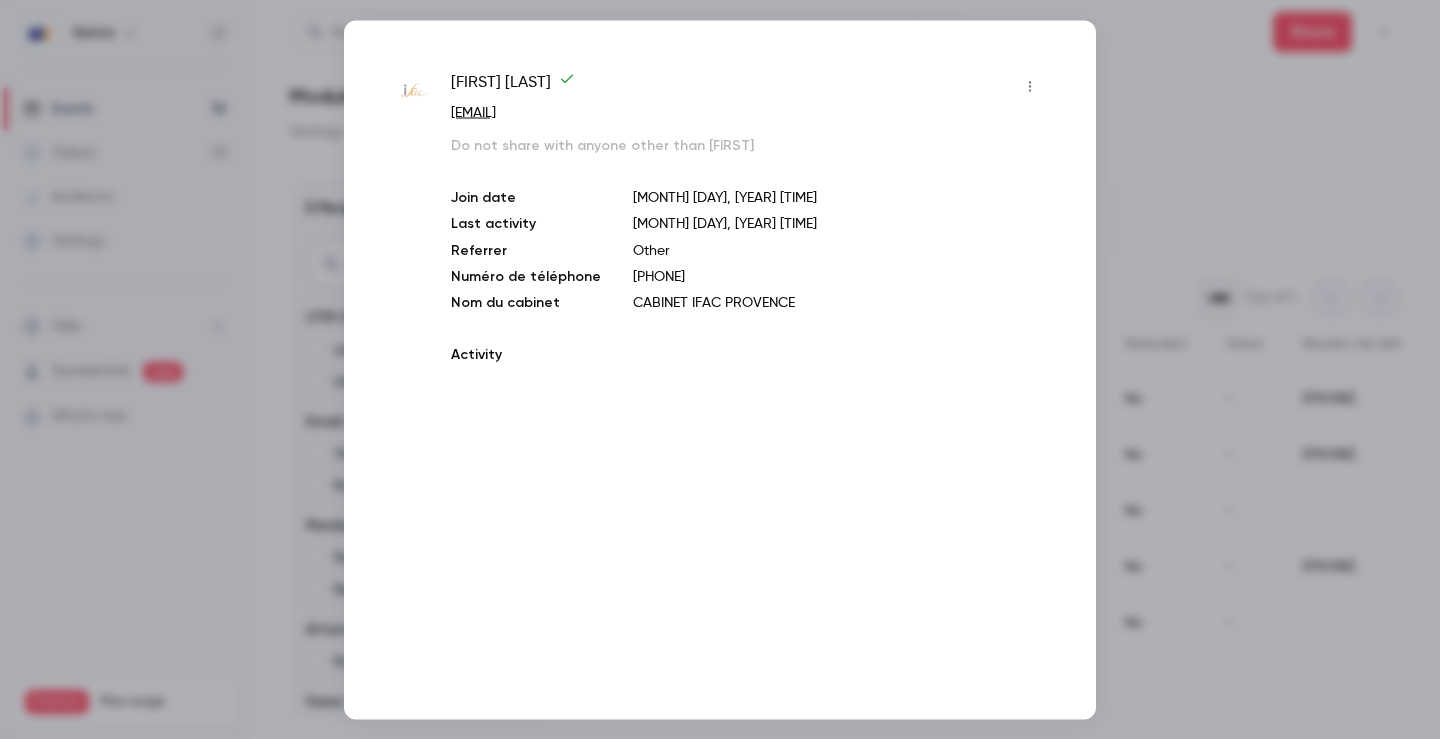 copy on "[EMAIL]" 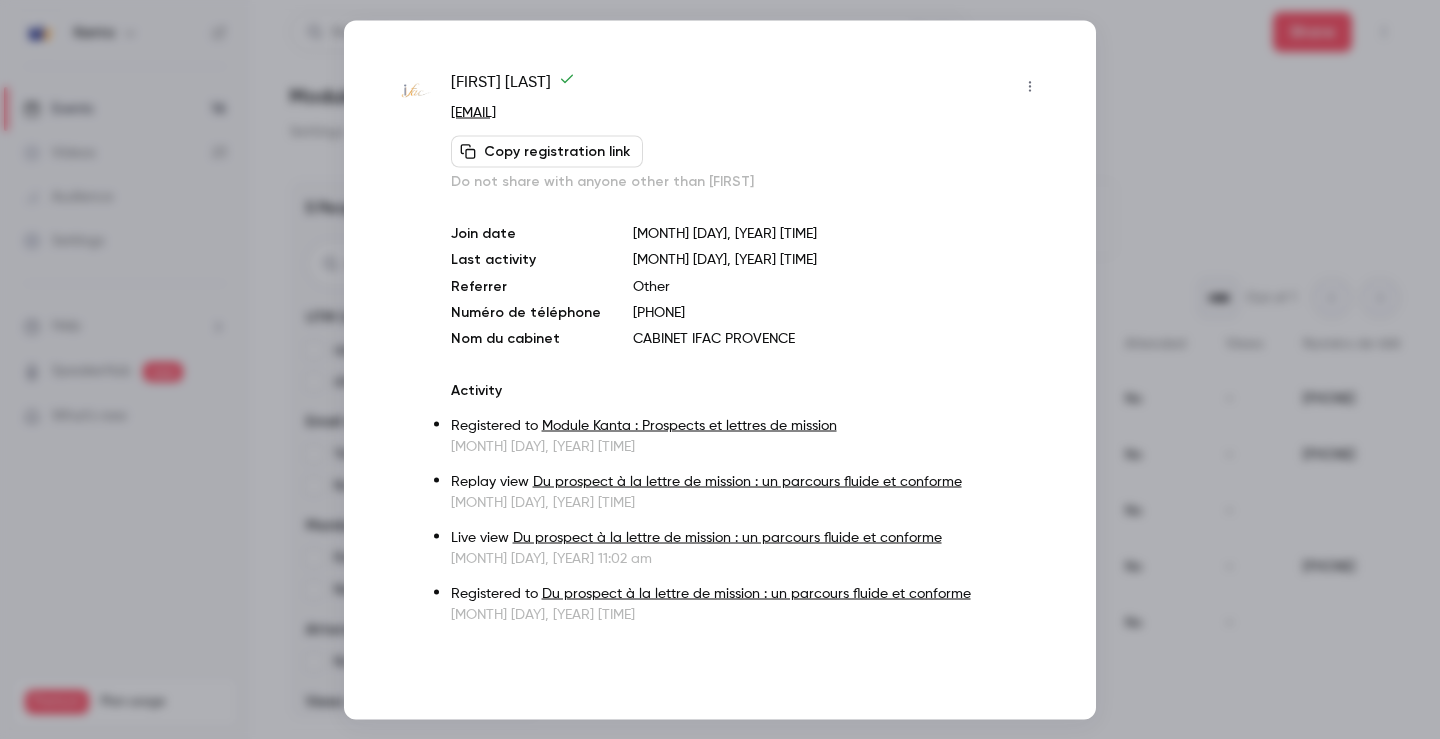 drag, startPoint x: 663, startPoint y: 109, endPoint x: 431, endPoint y: 118, distance: 232.1745 